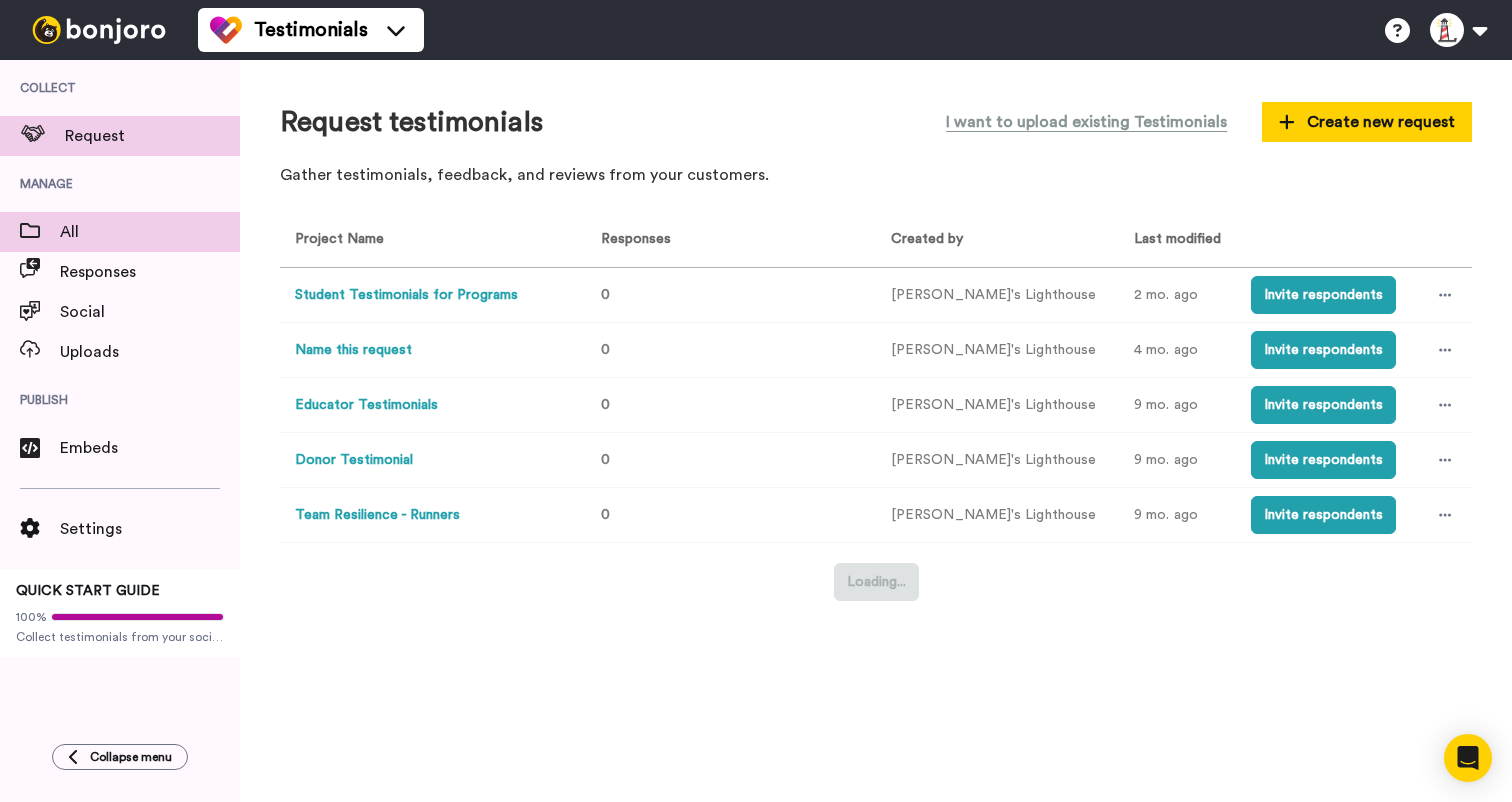 scroll, scrollTop: 0, scrollLeft: 0, axis: both 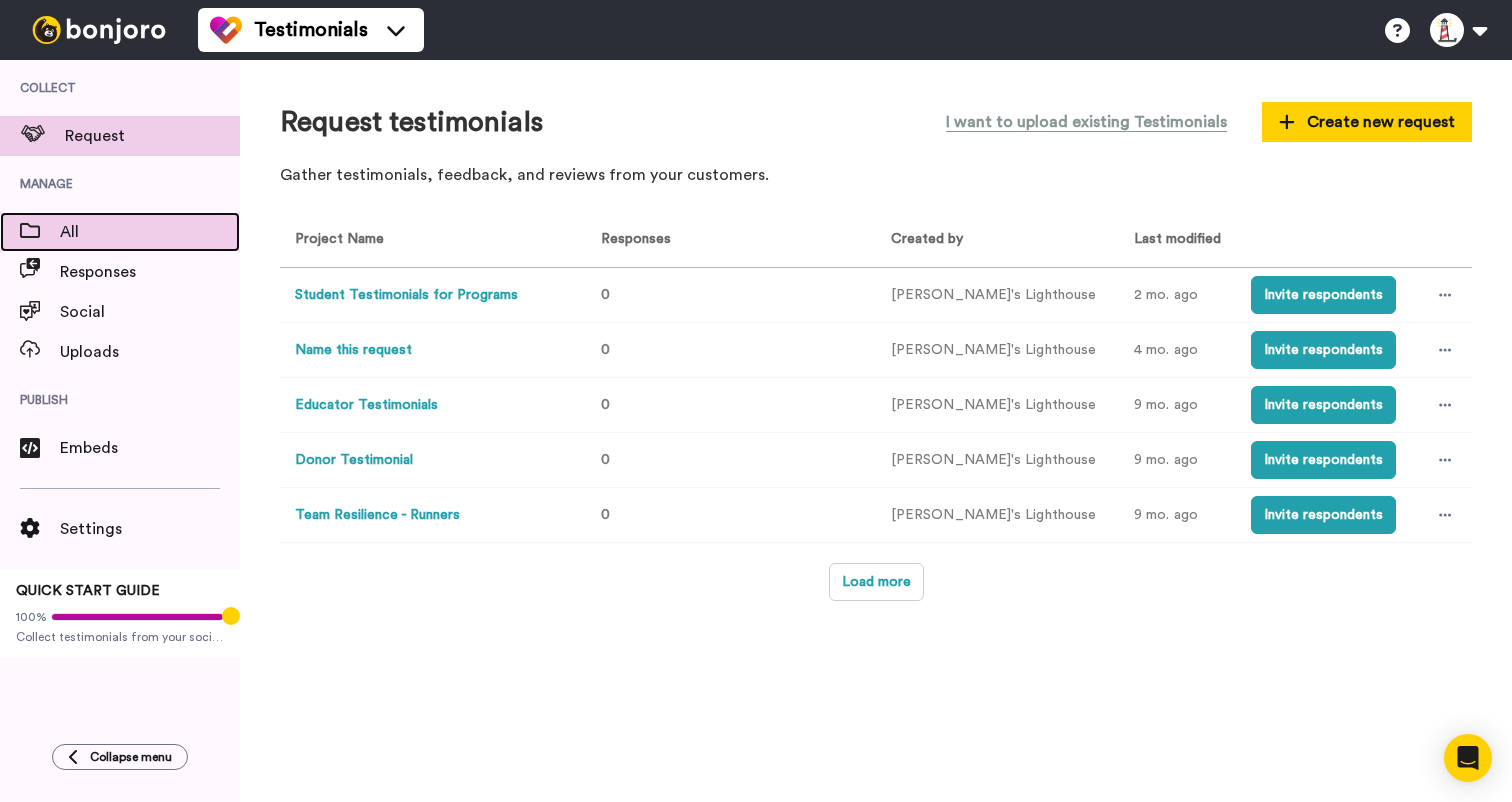 click on "All" at bounding box center [150, 232] 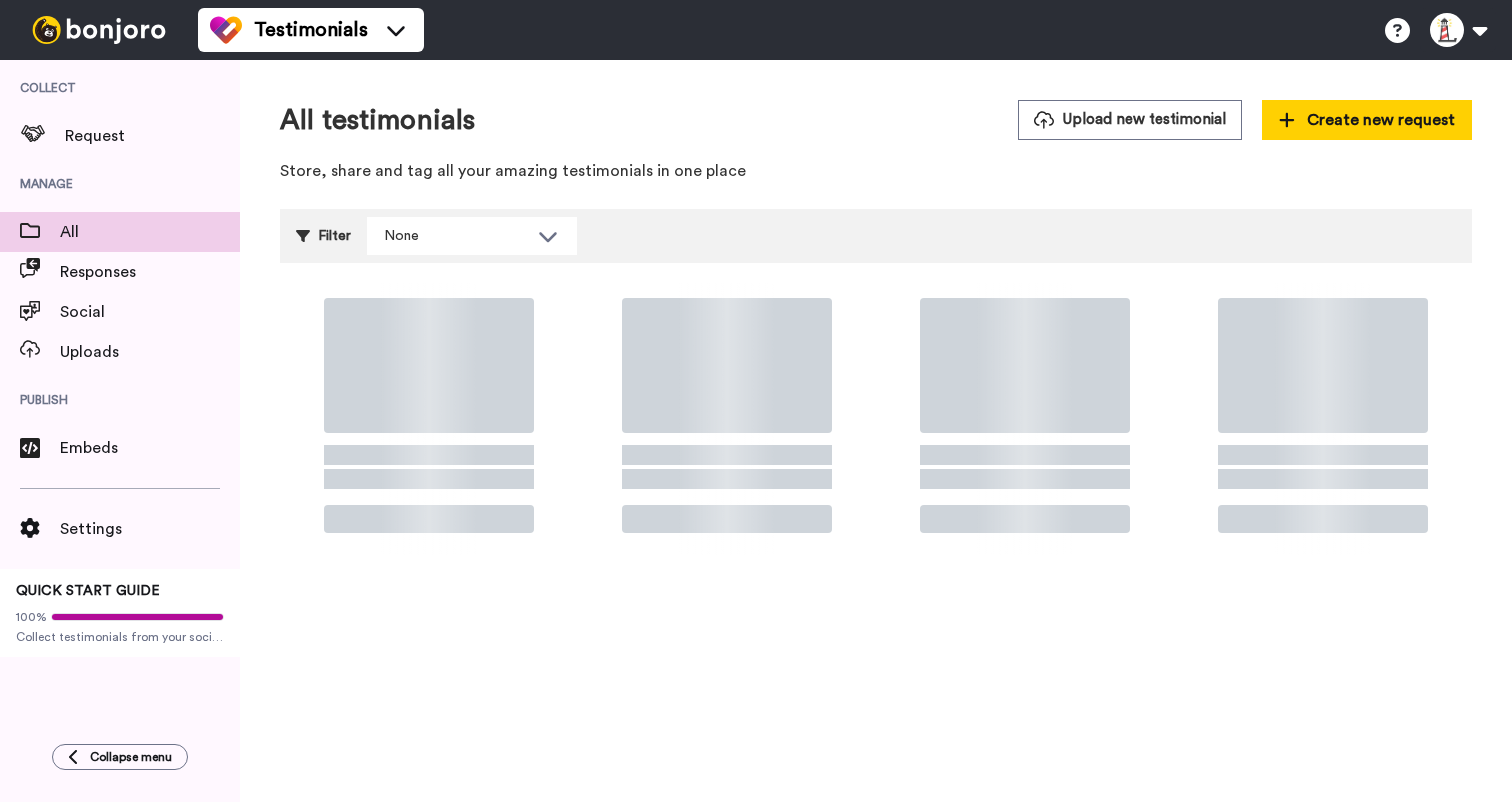 scroll, scrollTop: 0, scrollLeft: 0, axis: both 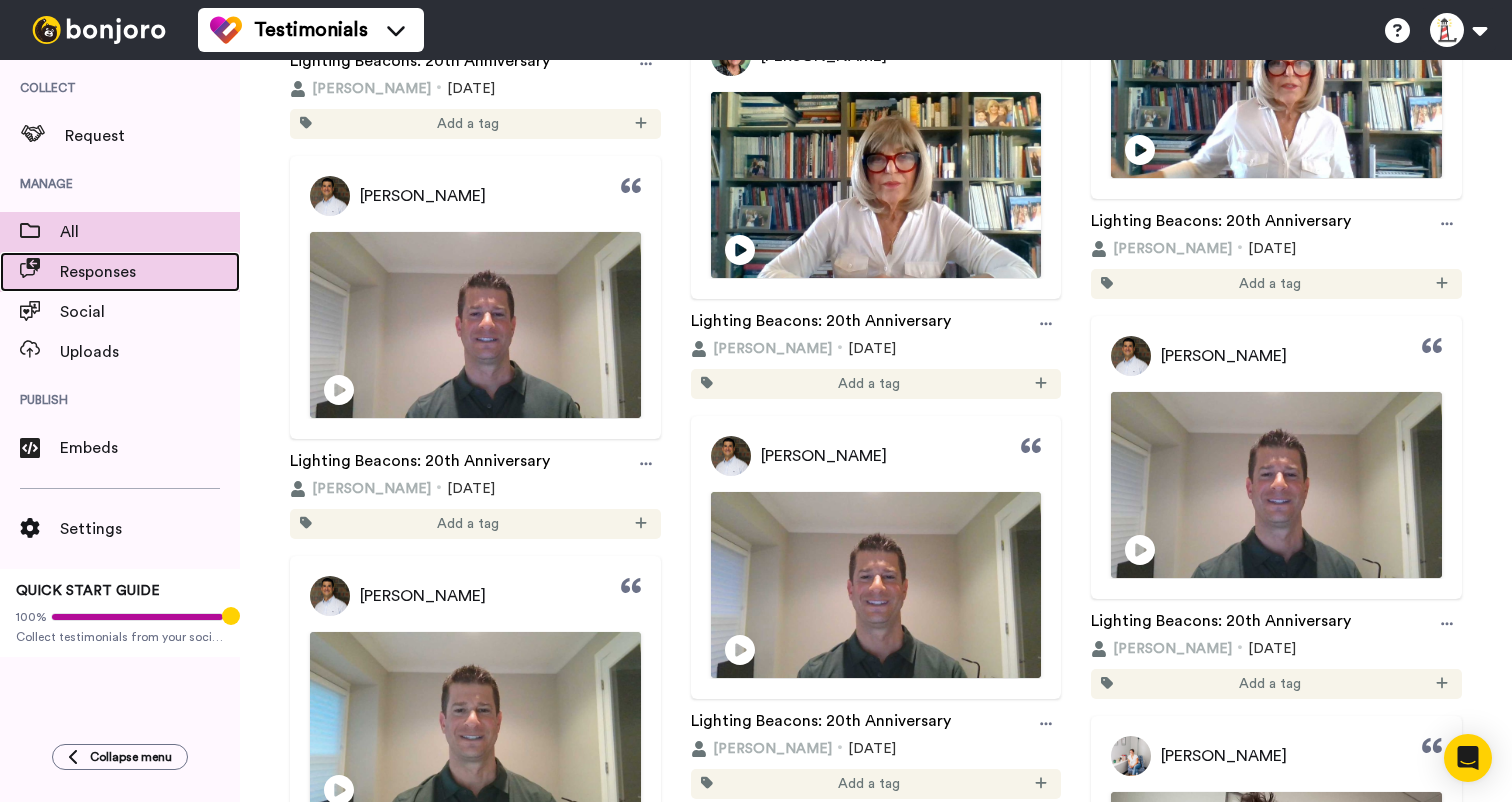 click on "Responses" at bounding box center (150, 272) 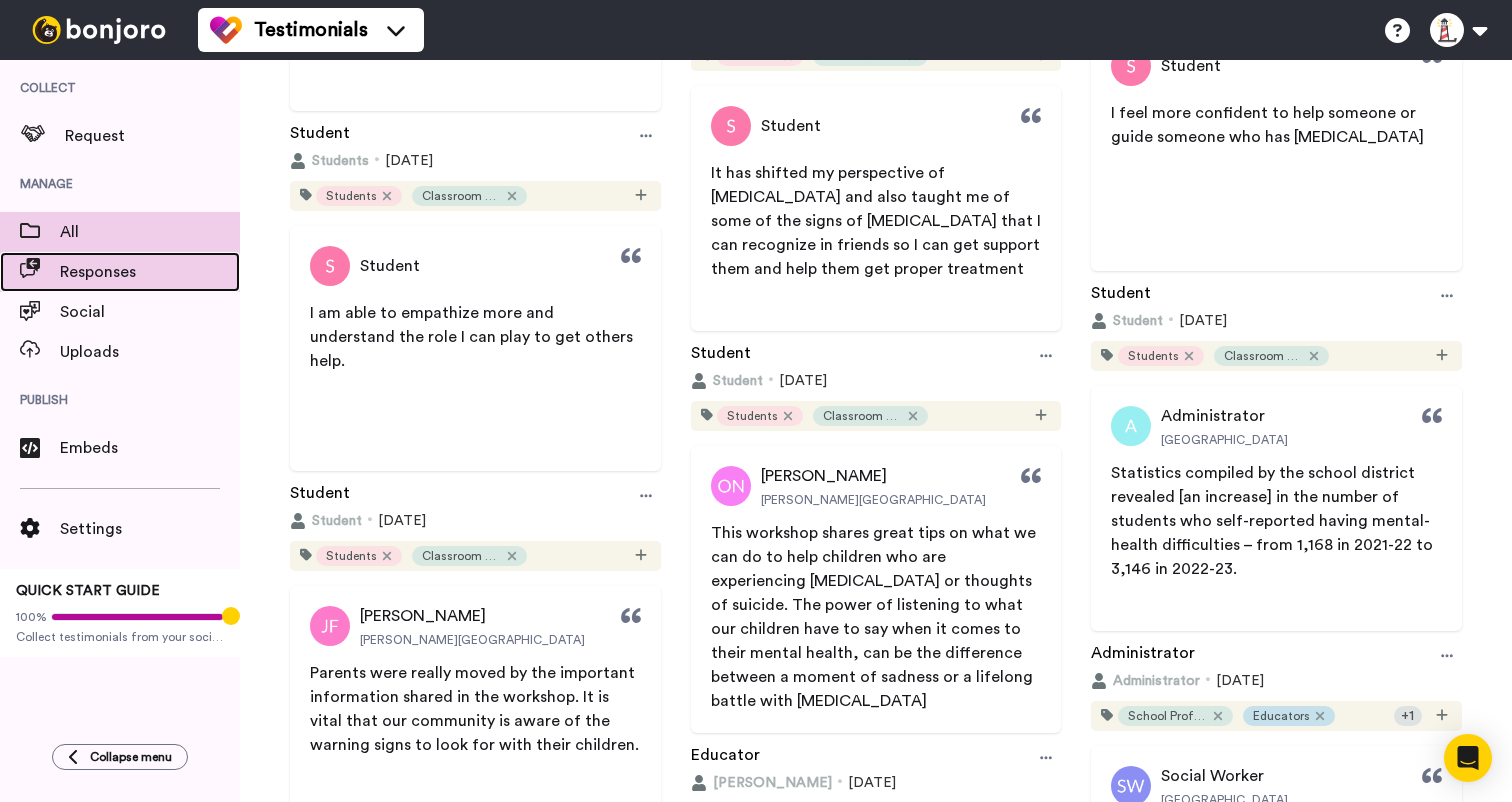 click on "Responses" at bounding box center [150, 272] 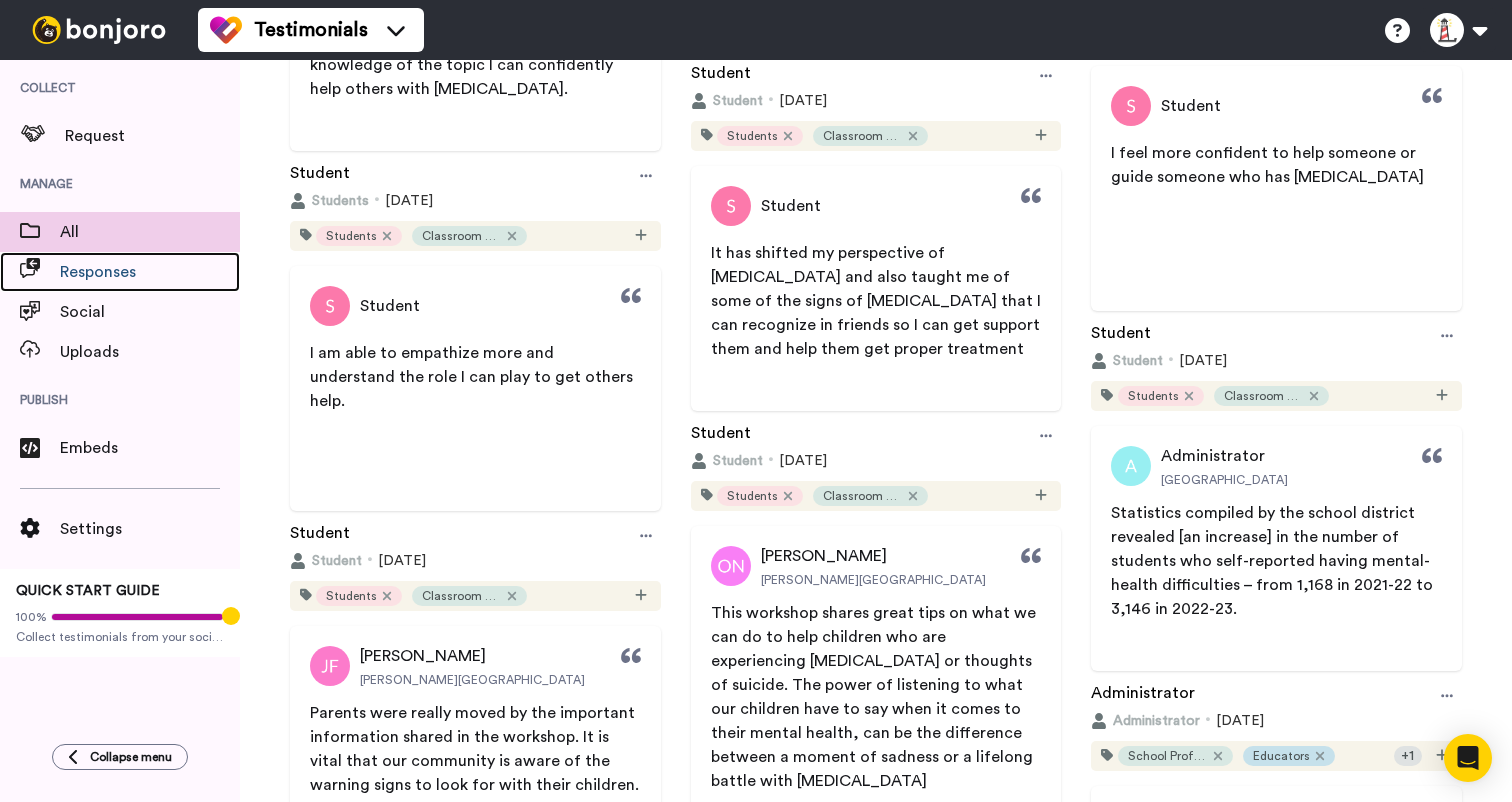 scroll, scrollTop: 19357, scrollLeft: 0, axis: vertical 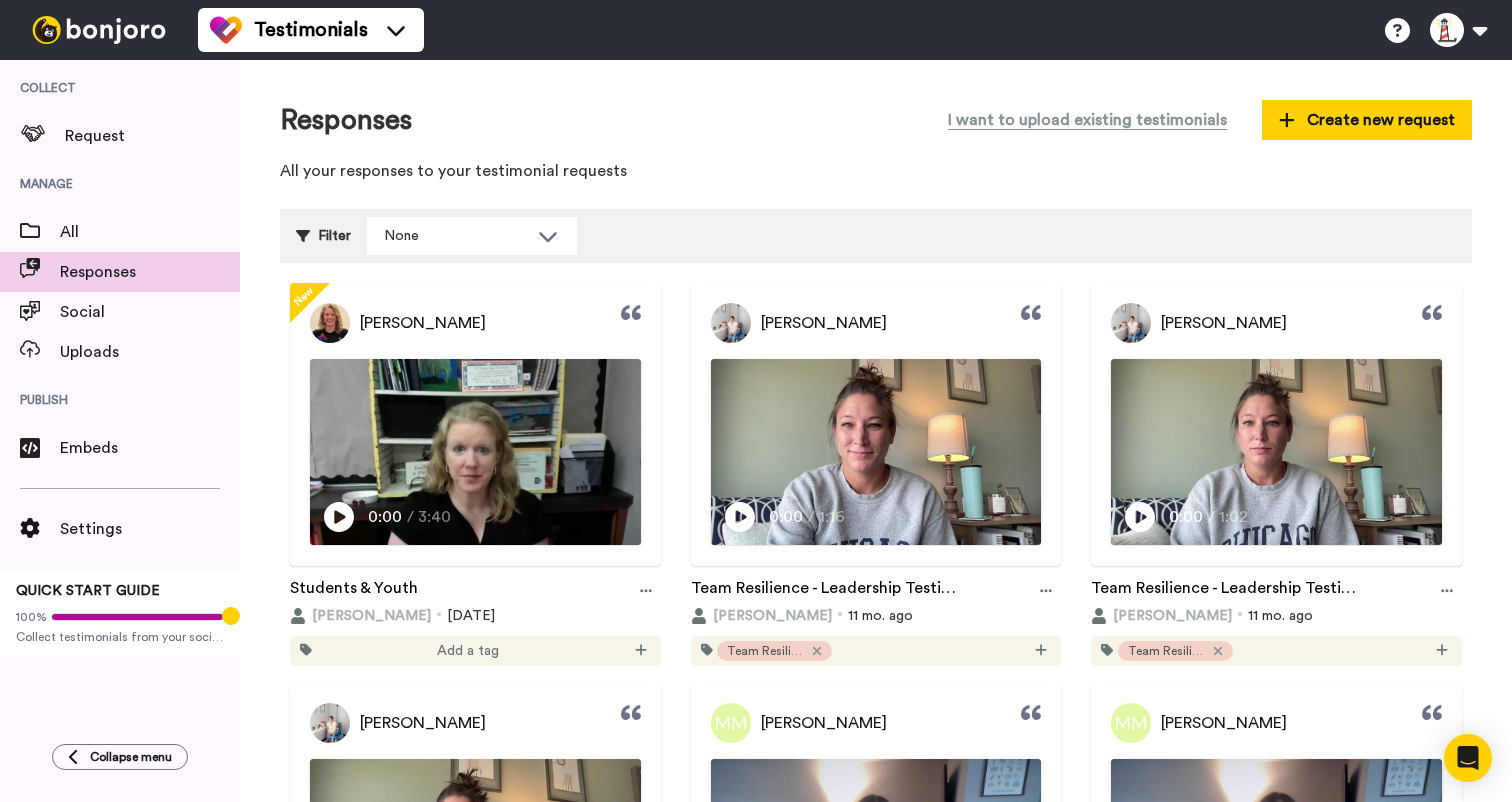 click at bounding box center (475, 452) 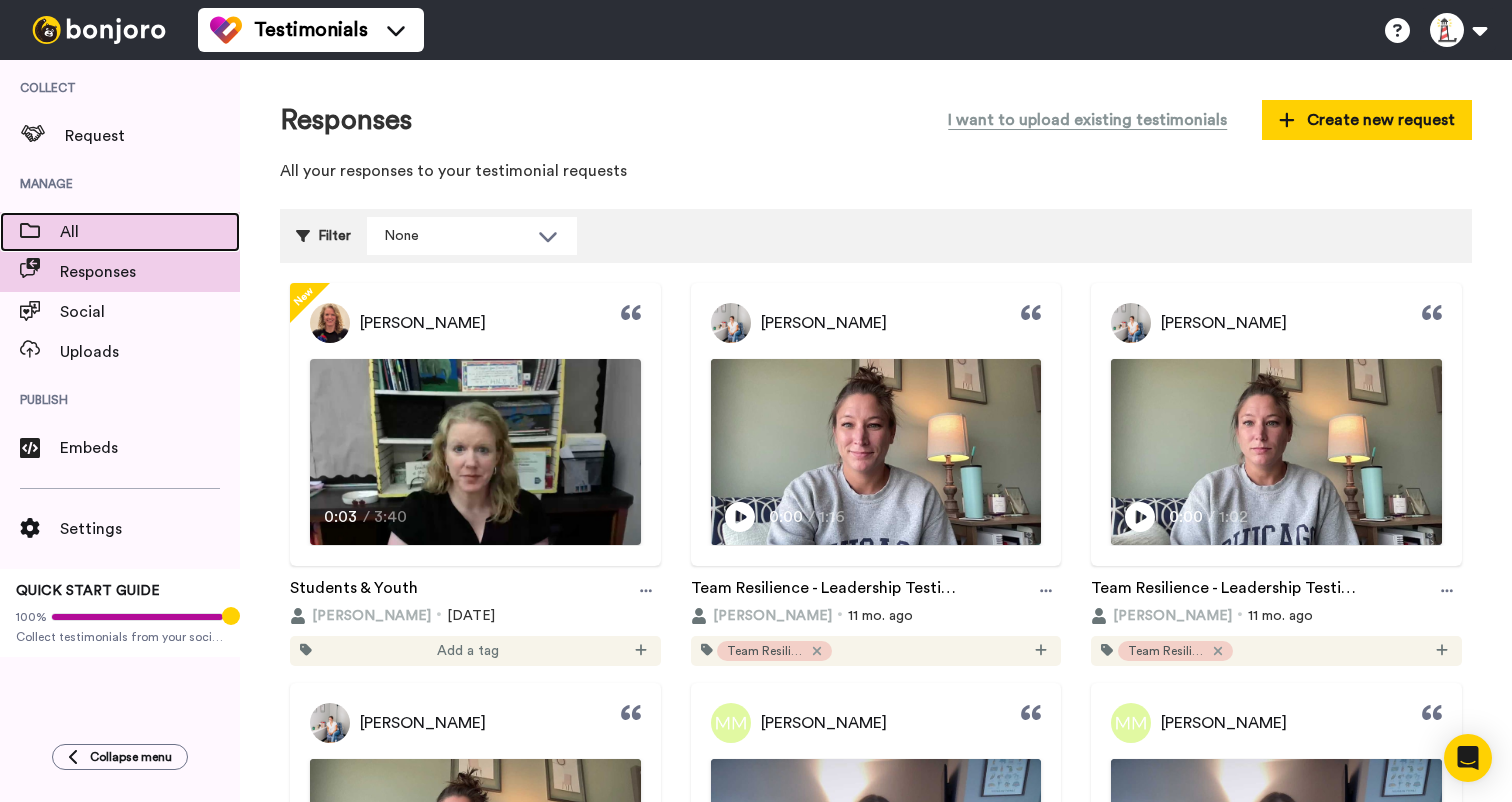 click on "All" at bounding box center [150, 232] 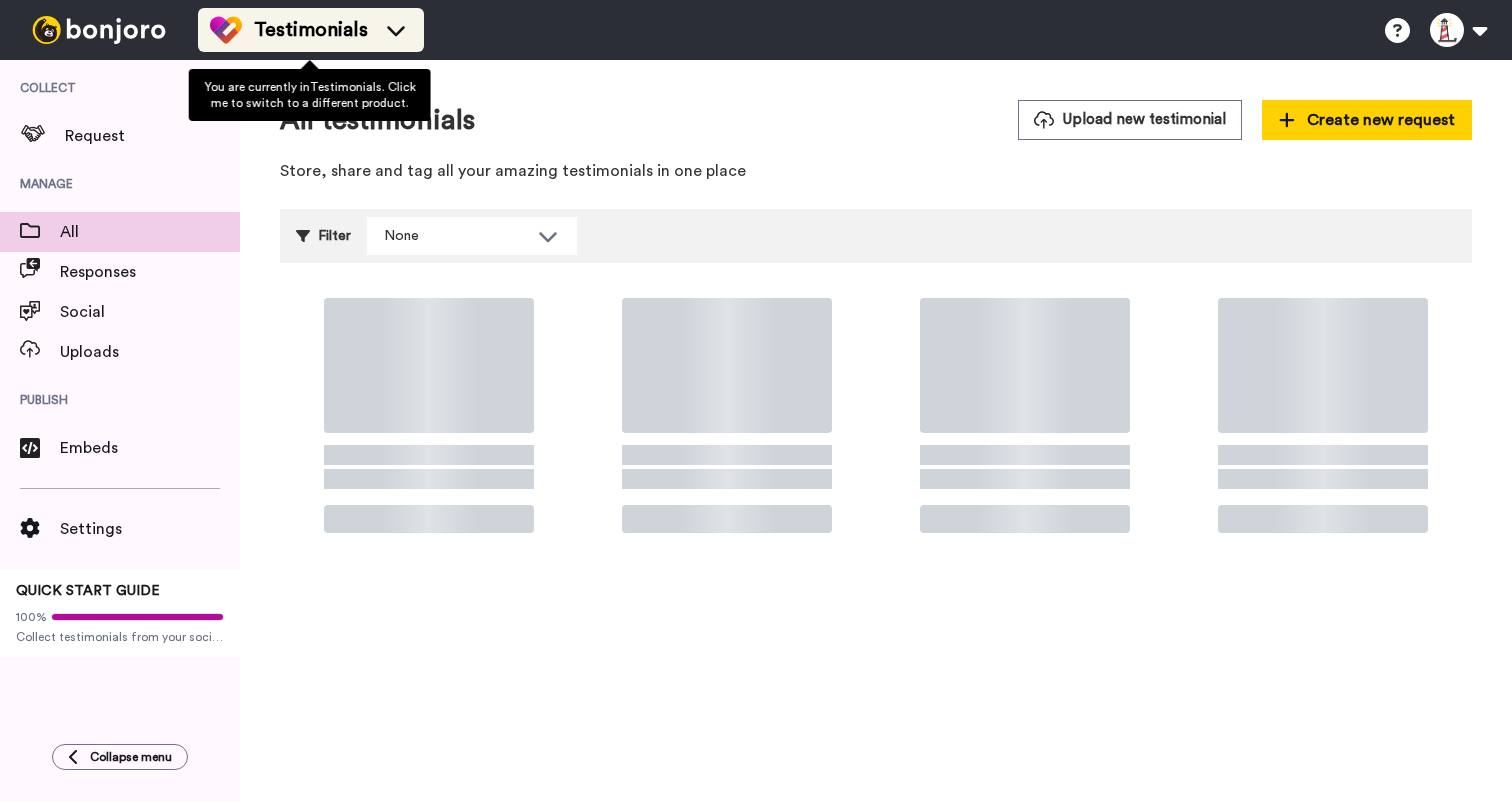 scroll, scrollTop: 0, scrollLeft: 0, axis: both 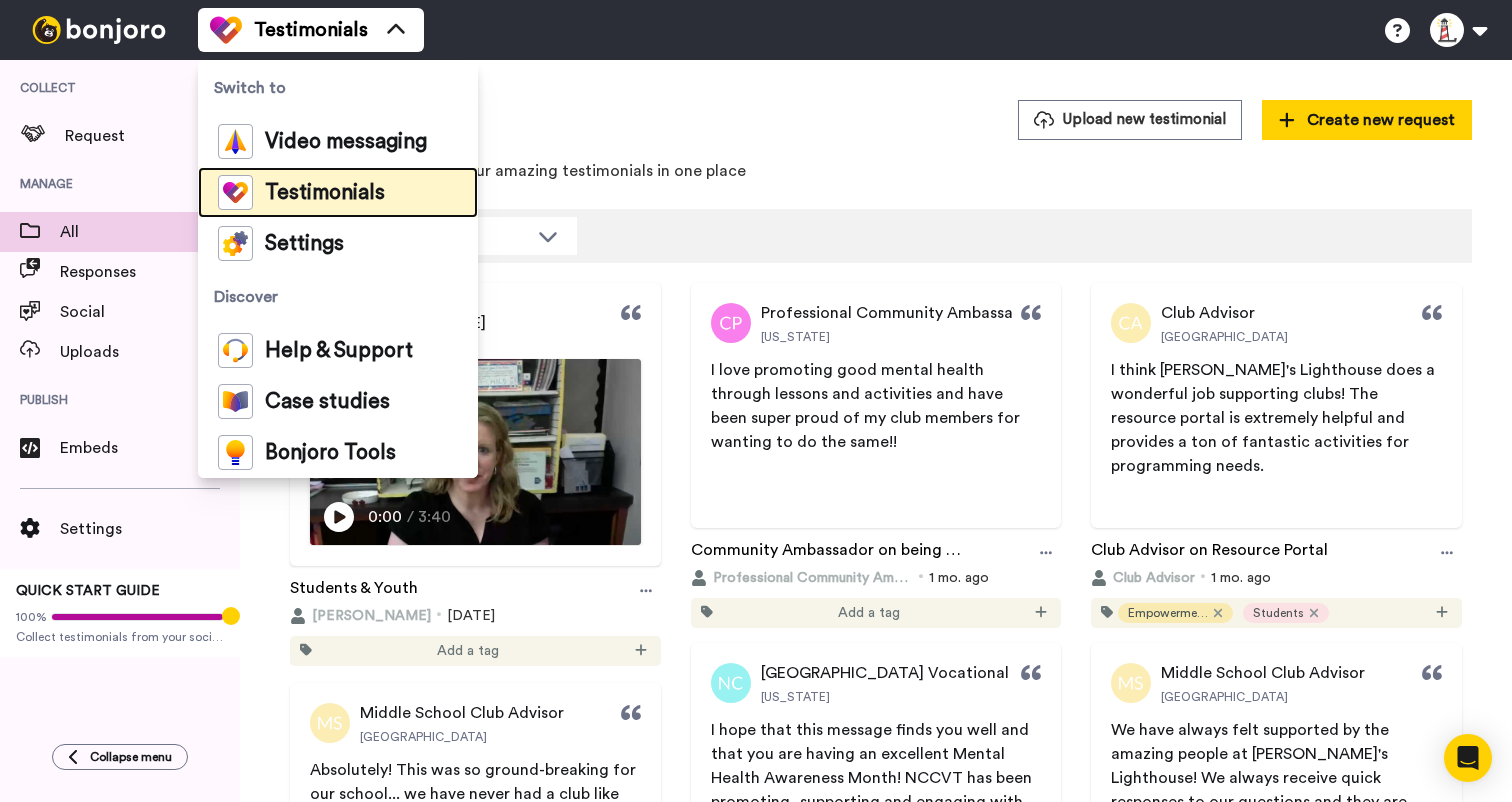 click on "Testimonials" at bounding box center (325, 193) 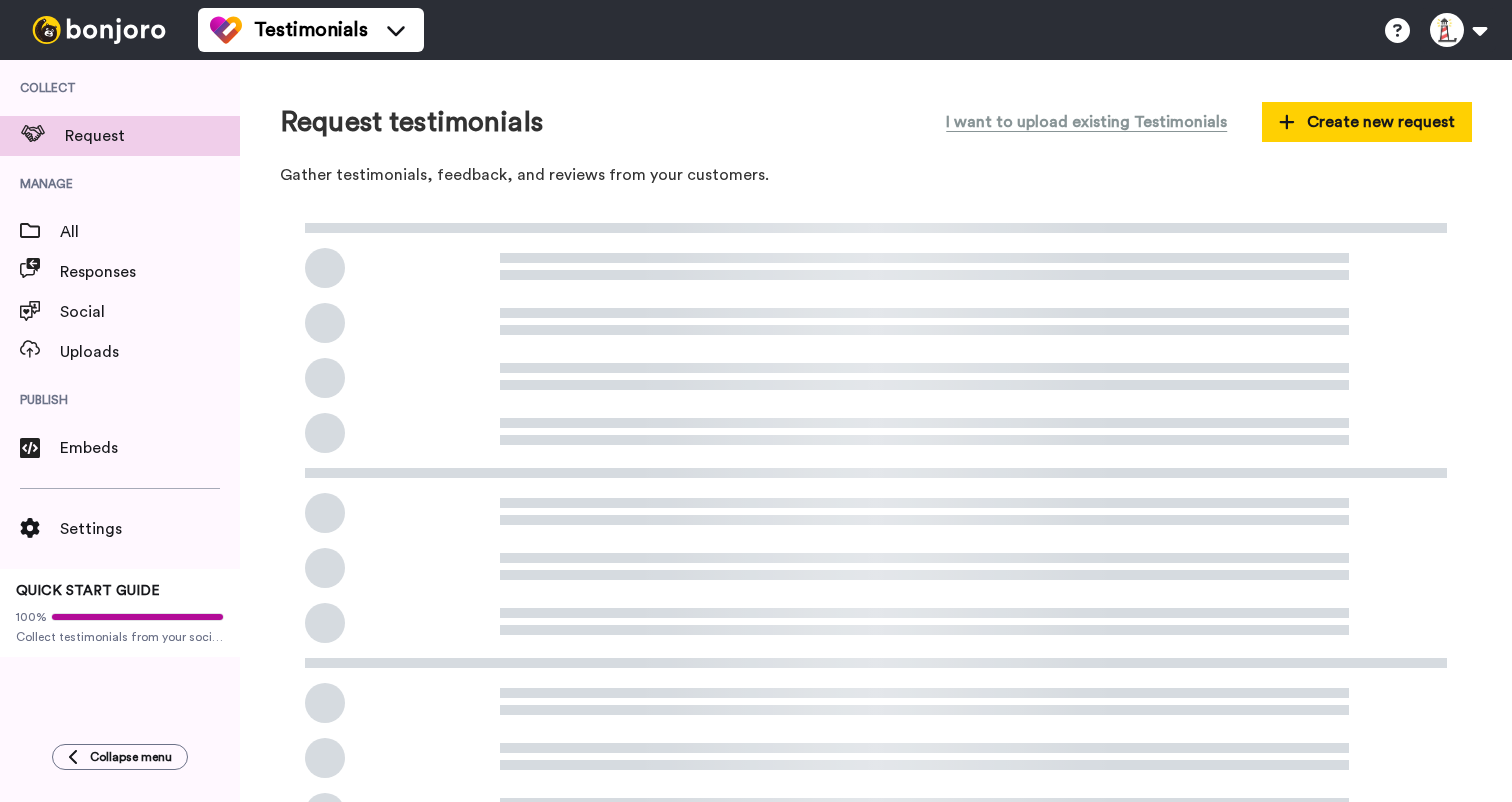 scroll, scrollTop: 0, scrollLeft: 0, axis: both 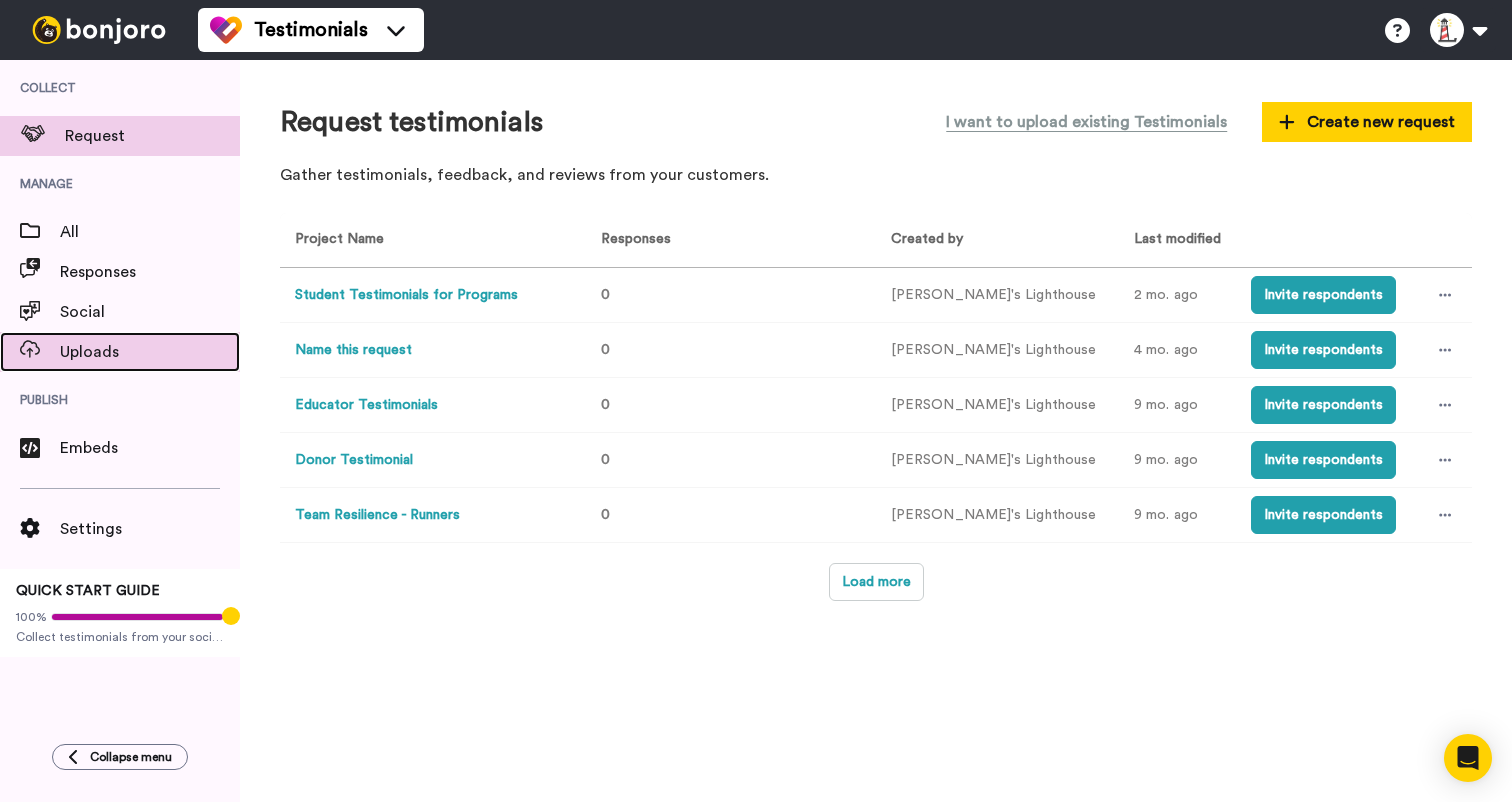 click on "Uploads" at bounding box center (150, 352) 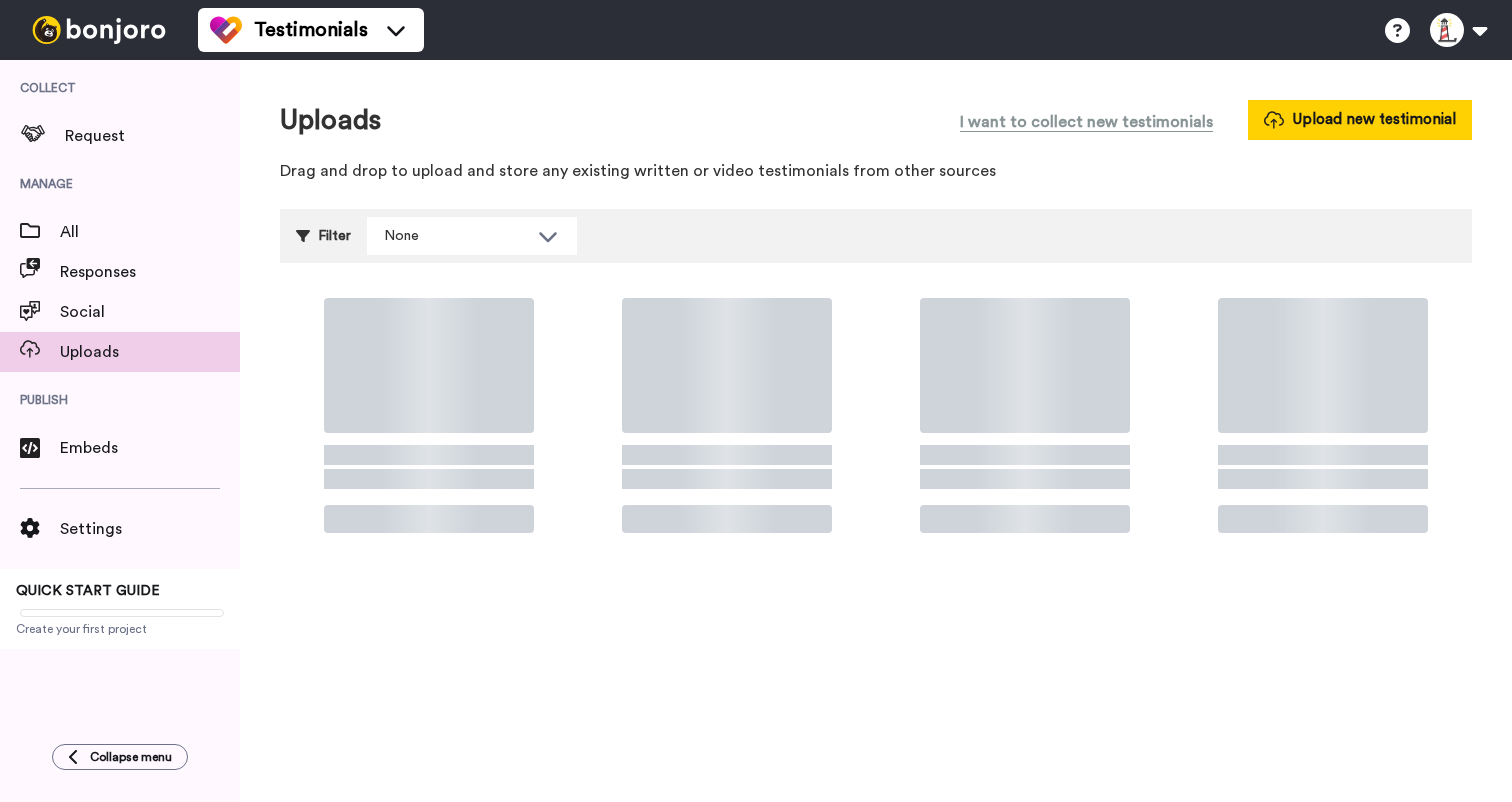 scroll, scrollTop: 0, scrollLeft: 0, axis: both 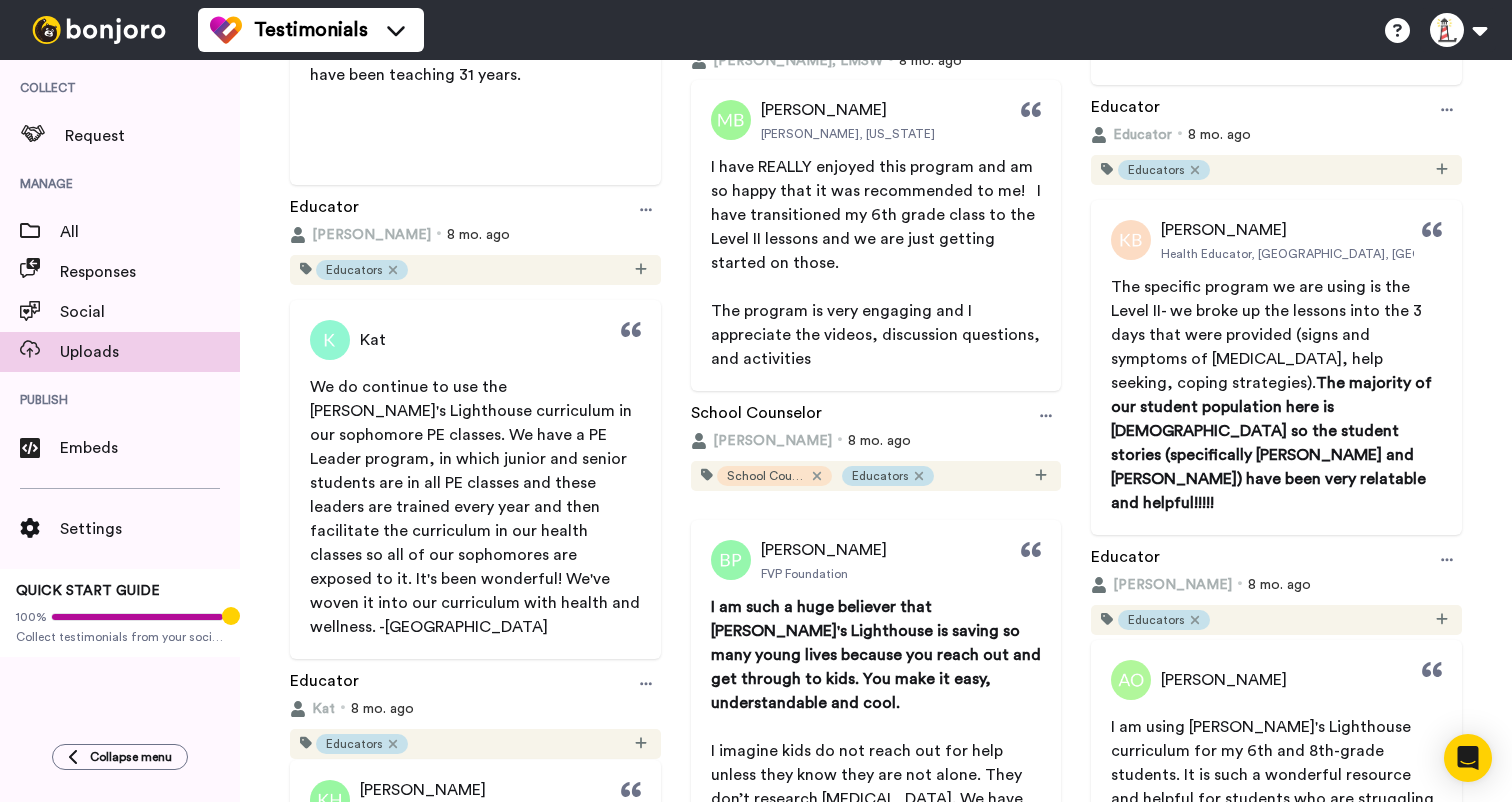 click on "Professional Community Ambassador Kansas I love promoting good mental health through lessons and activities and have been super proud of my club members for wanting to do the same!! Community Ambassador on being a Club Advisor   Professional Community Ambassador 1 mo. ago Add a tag Club Advisor USA I think Erika's Lighthouse does a wonderful job supporting clubs! The resource portal is extremely helpful and provides a ton of fantastic activities for programming needs. Club Advisor on Resource Portal   Club Advisor 1 mo. ago Empowerment Clubs Students New Castle County Vocational Technical District Delaware I hope that this message finds you well and that you are having an excellent Mental Health Awareness Month! NCCVT has been promoting, supporting and engaging with Erika’s Lighthouse Positivity Pledge as one of our Mental Health Awareness Activities.   School in Delaware   New Castle County Vocational Technical District 1 mo. ago Schoolwide Campaigns Classroom Education Educators + 1 USA   1 mo. ago USA" at bounding box center (876, -45) 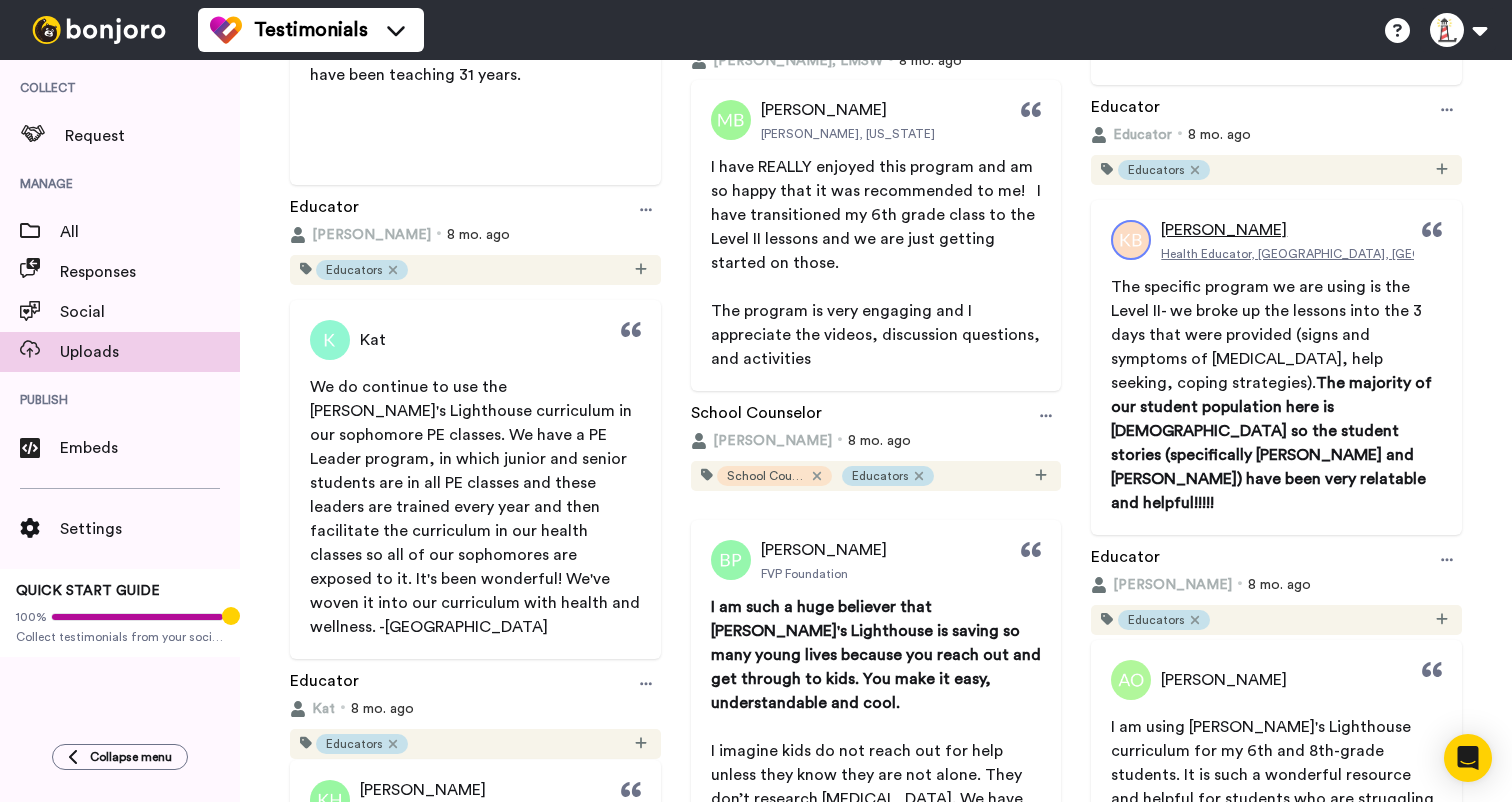 click on "Health Educator, Great Neck South Middle School, NY" at bounding box center [1340, 254] 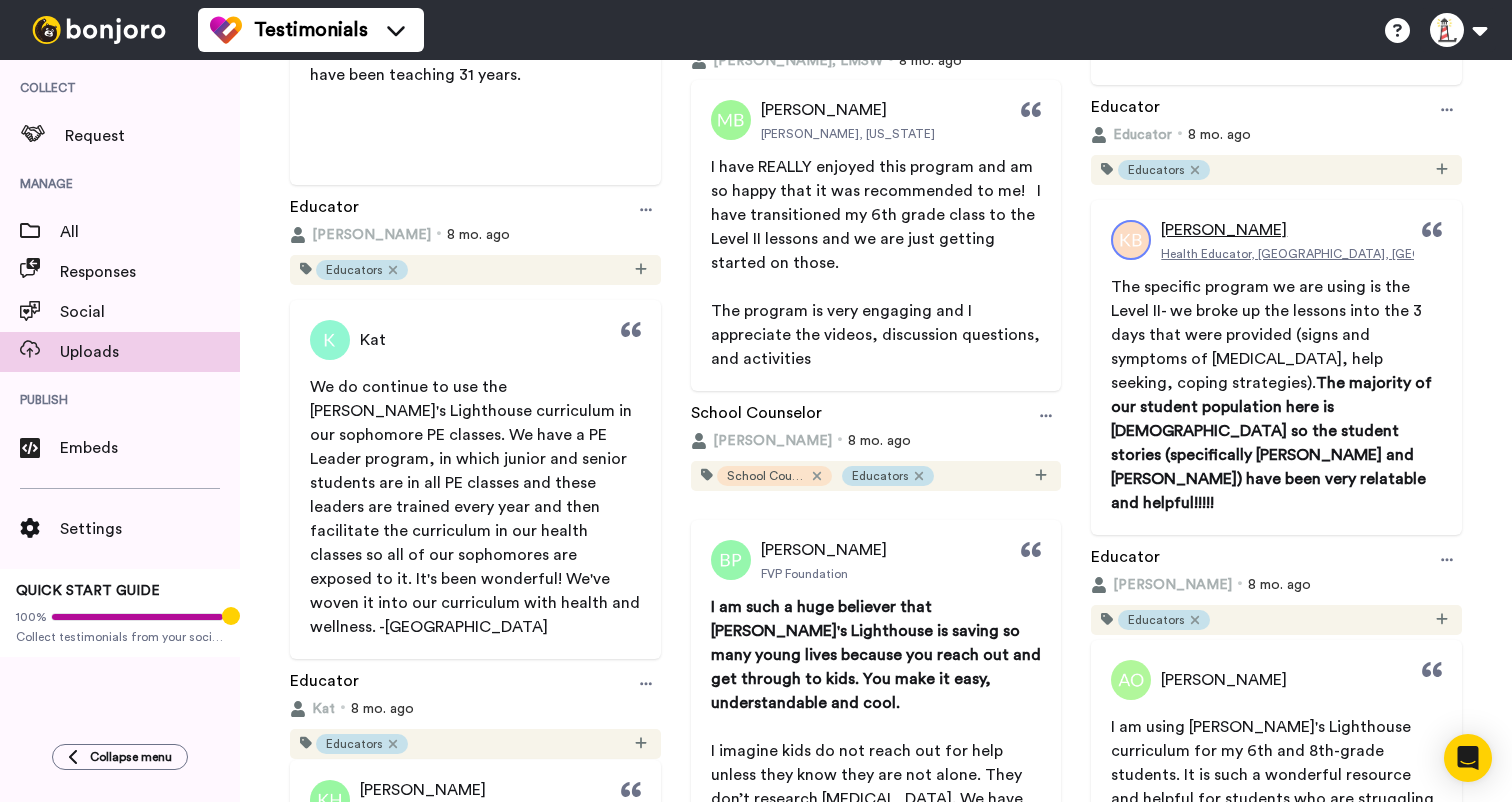 click on "Health Educator, Great Neck South Middle School, NY" at bounding box center (1340, 254) 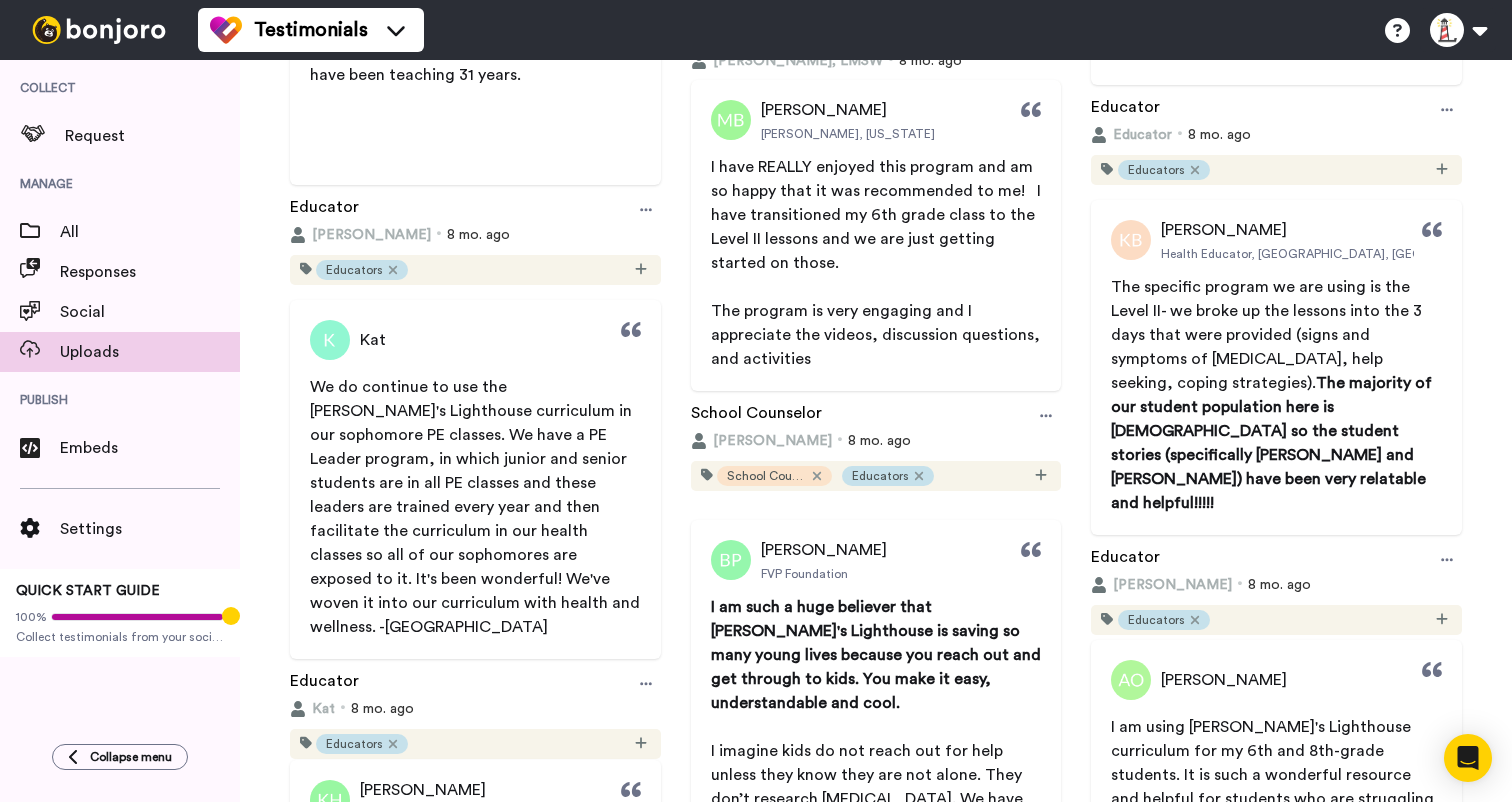 click on "Uploads I want to collect new testimonials Upload new testimonial Drag and drop to upload and store any existing written or video testimonials from other sources Filter None Select all tags Educators Donors Social Workers PCAs Students School Counselor School Professional Empowerment Clubs Team Resilience Classroom Education Empowerment Clubs Family Engagement Policy & Staff Training Schoolwide Campaigns Professional Community Ambassador Kansas I love promoting good mental health through lessons and activities and have been super proud of my club members for wanting to do the same!! Community Ambassador on being a Club Advisor   Professional Community Ambassador 1 mo. ago Add a tag Club Advisor USA I think Erika's Lighthouse does a wonderful job supporting clubs! The resource portal is extremely helpful and provides a ton of fantastic activities for programming needs. Club Advisor on Resource Portal   Club Advisor 1 mo. ago Empowerment Clubs Students New Castle County Vocational Technical District Delaware" at bounding box center [876, -117] 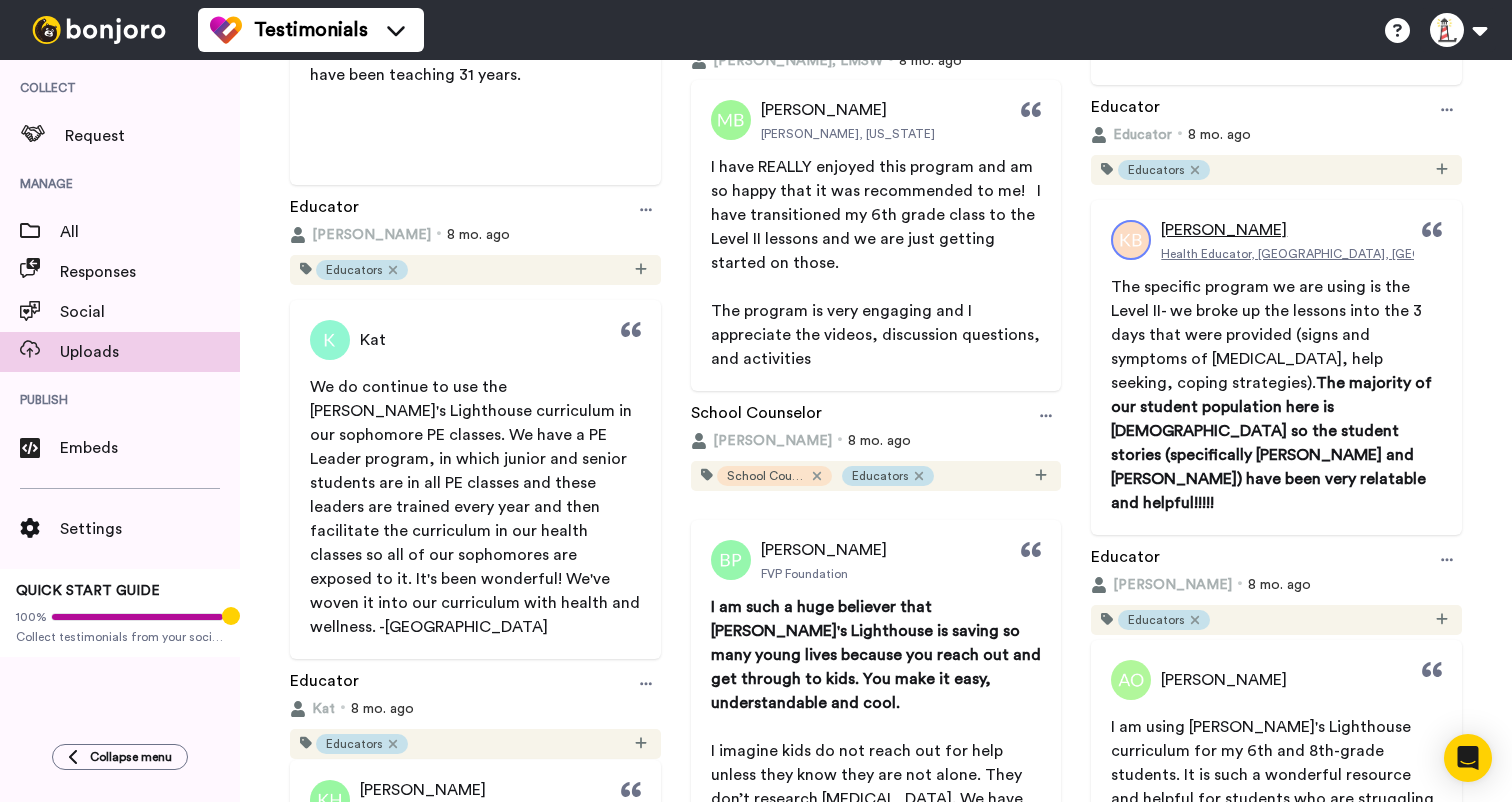 click on "Kelly Backus" at bounding box center (1224, 230) 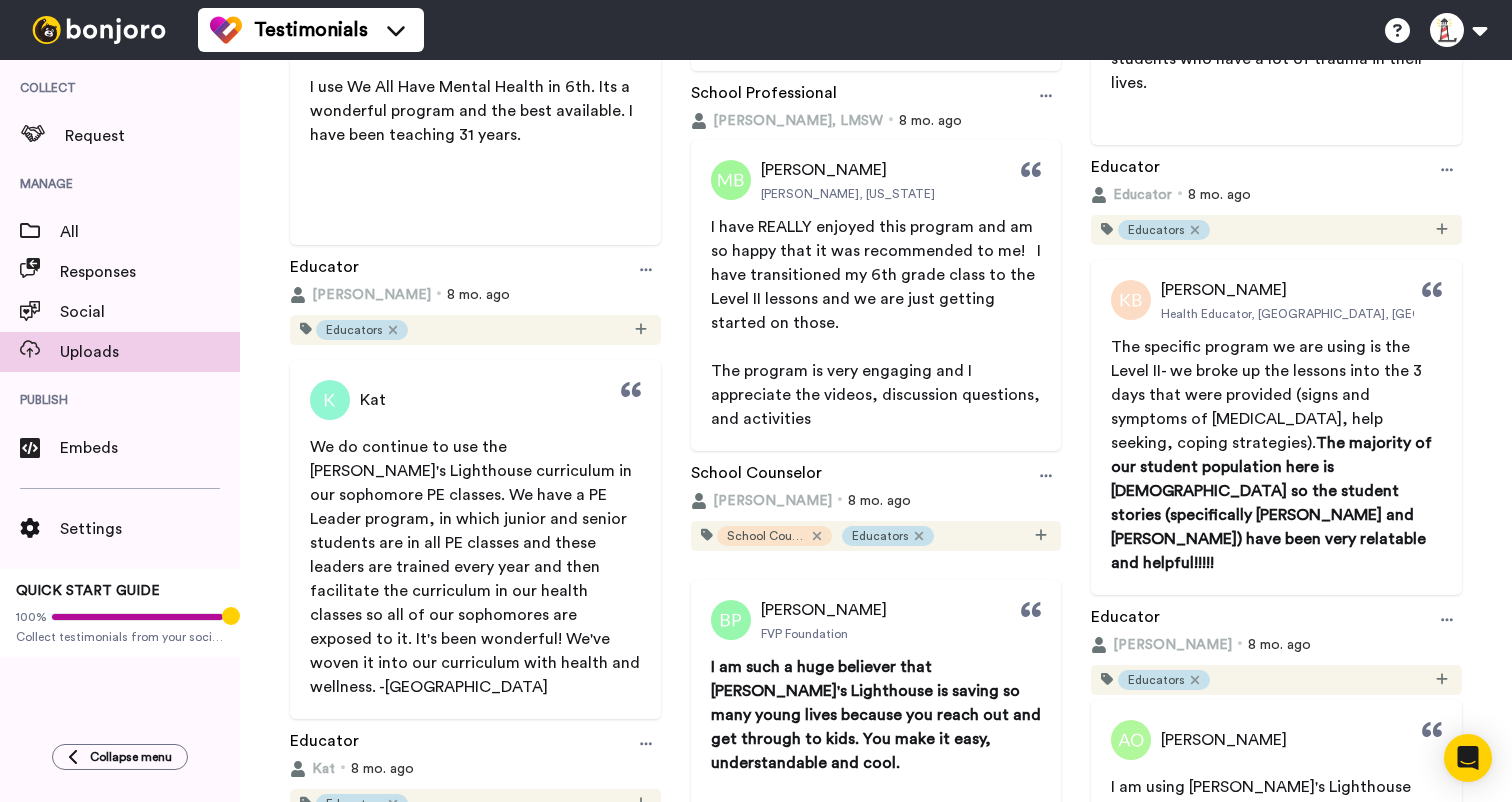 scroll, scrollTop: 8757, scrollLeft: 0, axis: vertical 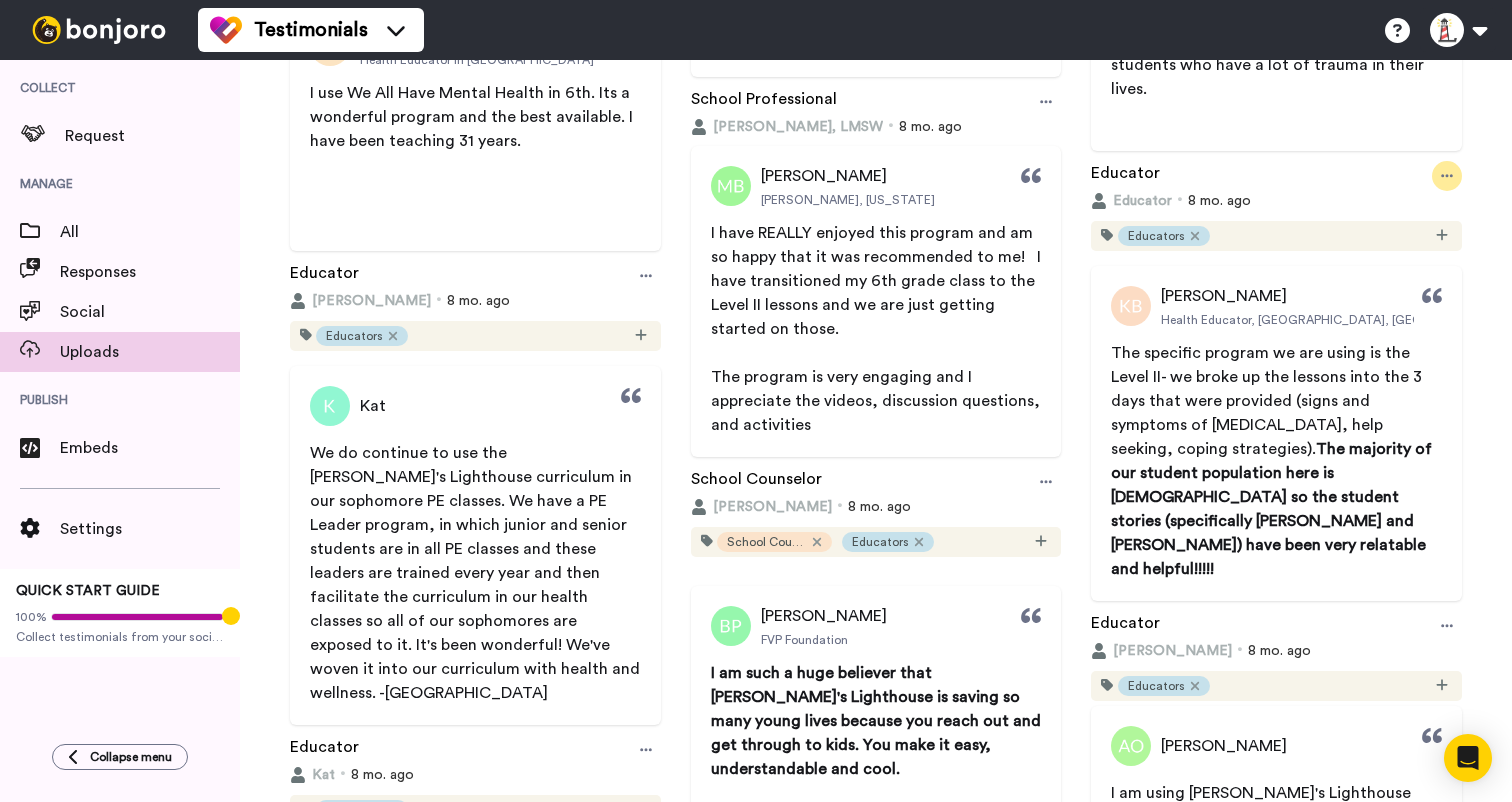 click 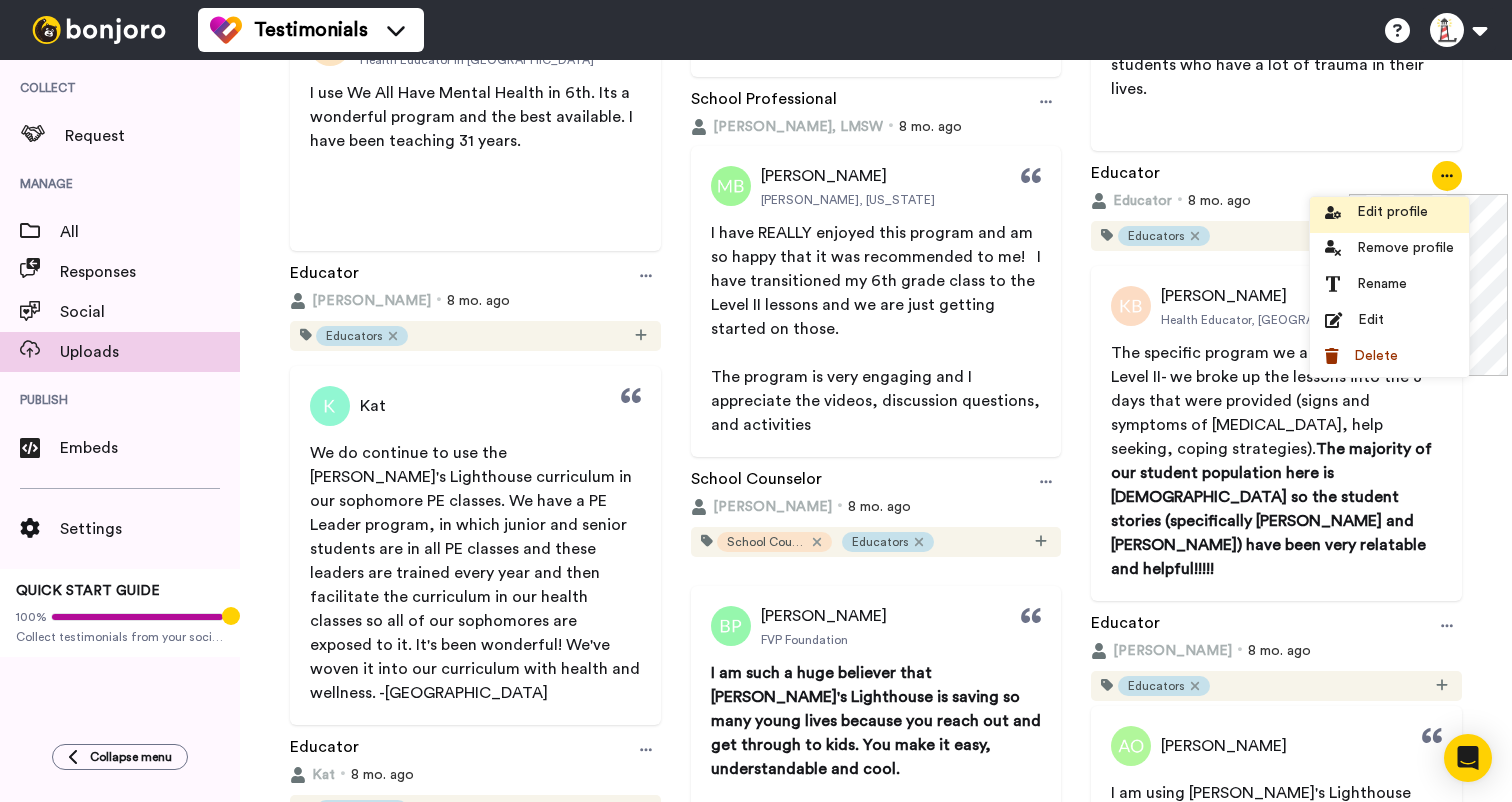 click on "Edit profile" at bounding box center [1392, 212] 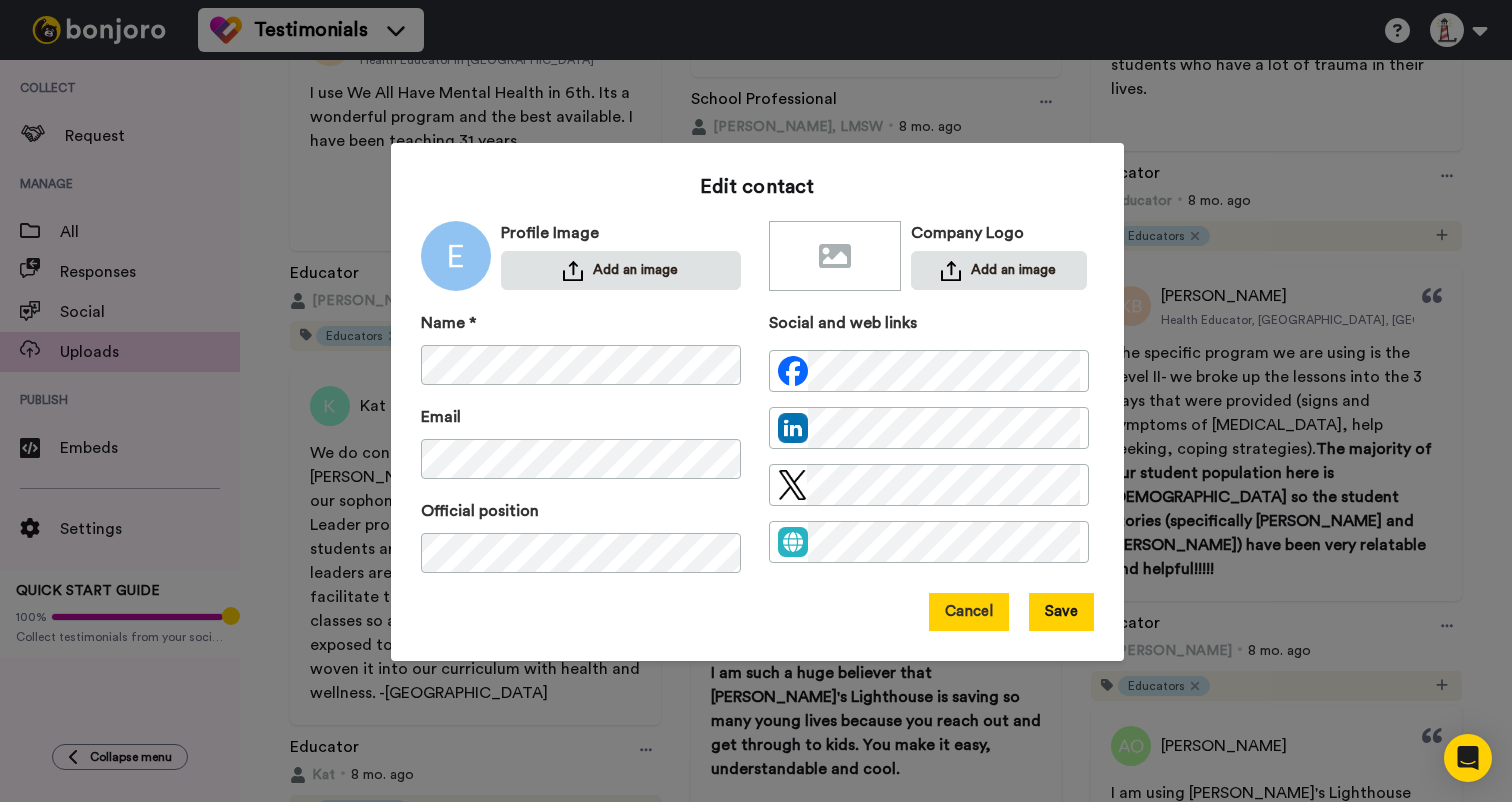 click on "Cancel" at bounding box center [969, 612] 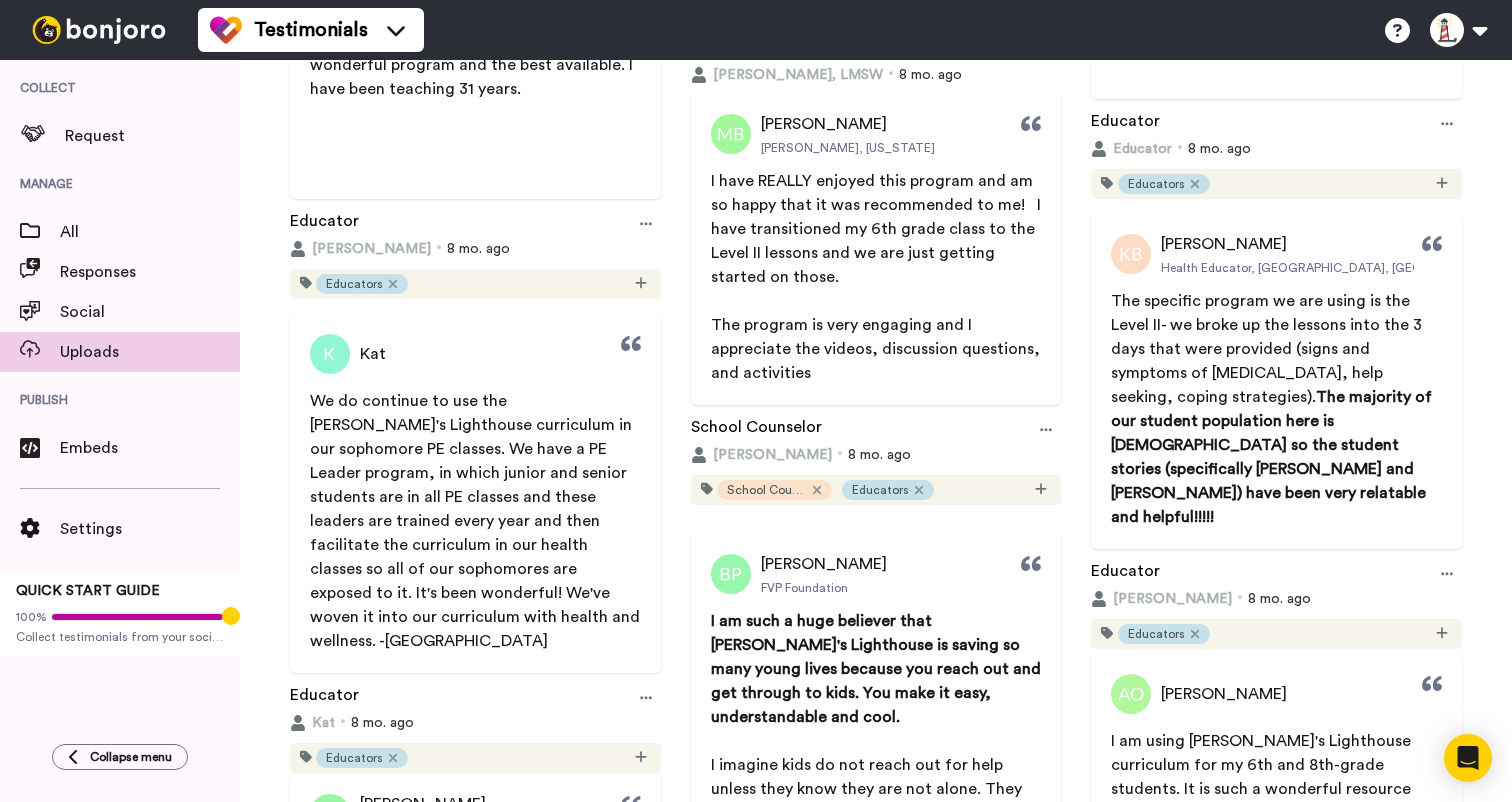 scroll, scrollTop: 8838, scrollLeft: 0, axis: vertical 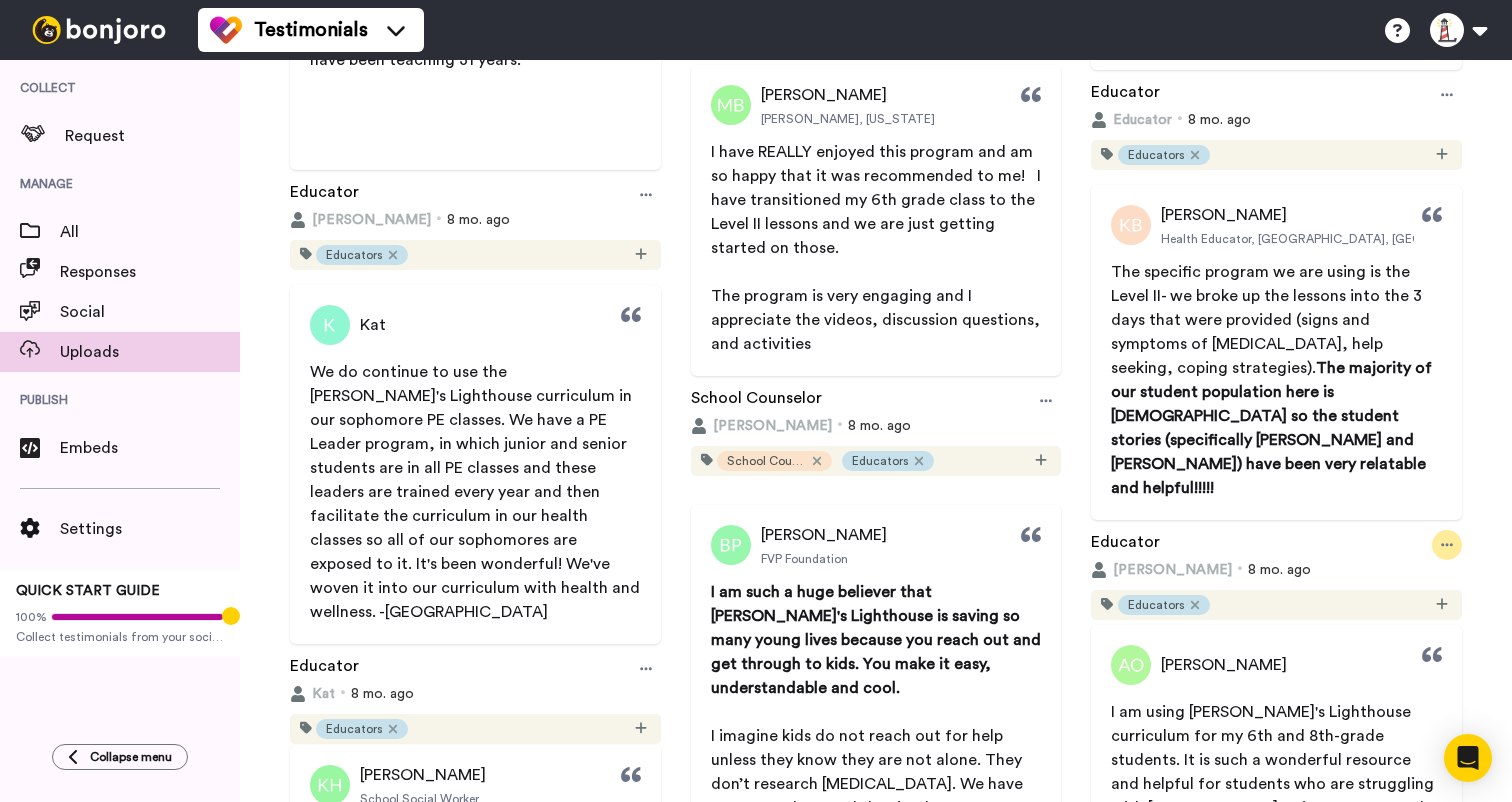 click 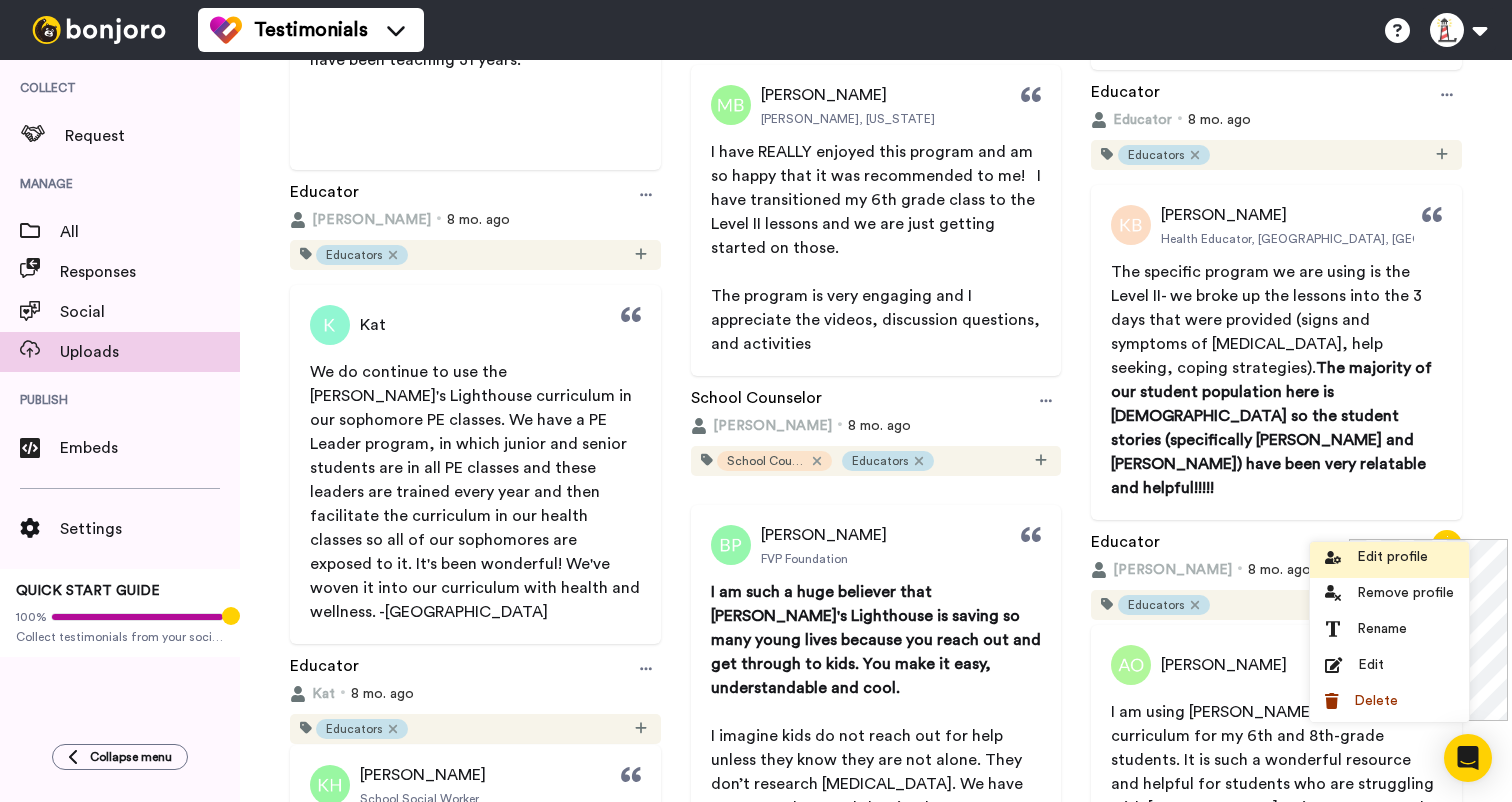 click on "Edit profile" at bounding box center (1392, 557) 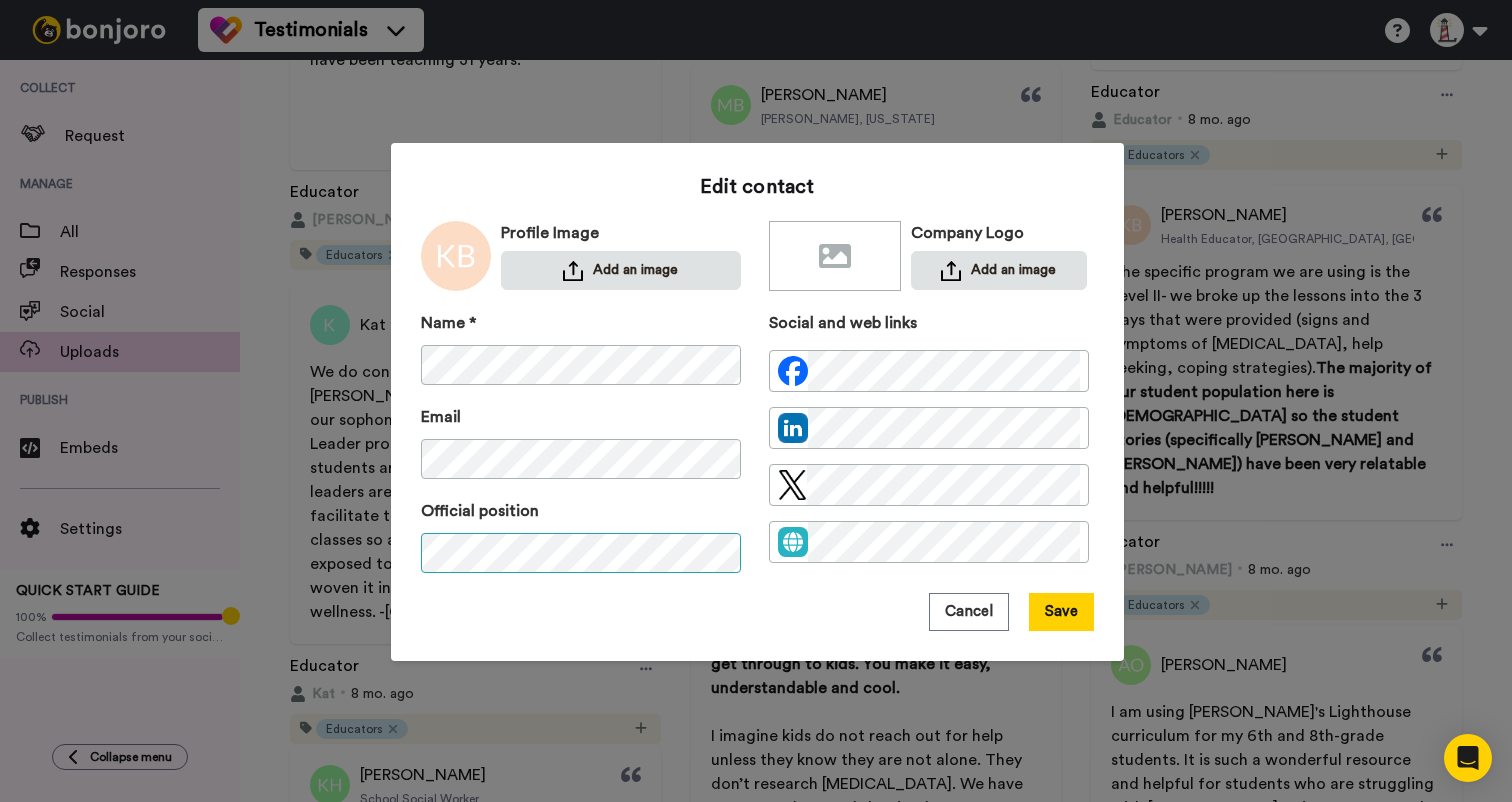 scroll, scrollTop: 0, scrollLeft: 95, axis: horizontal 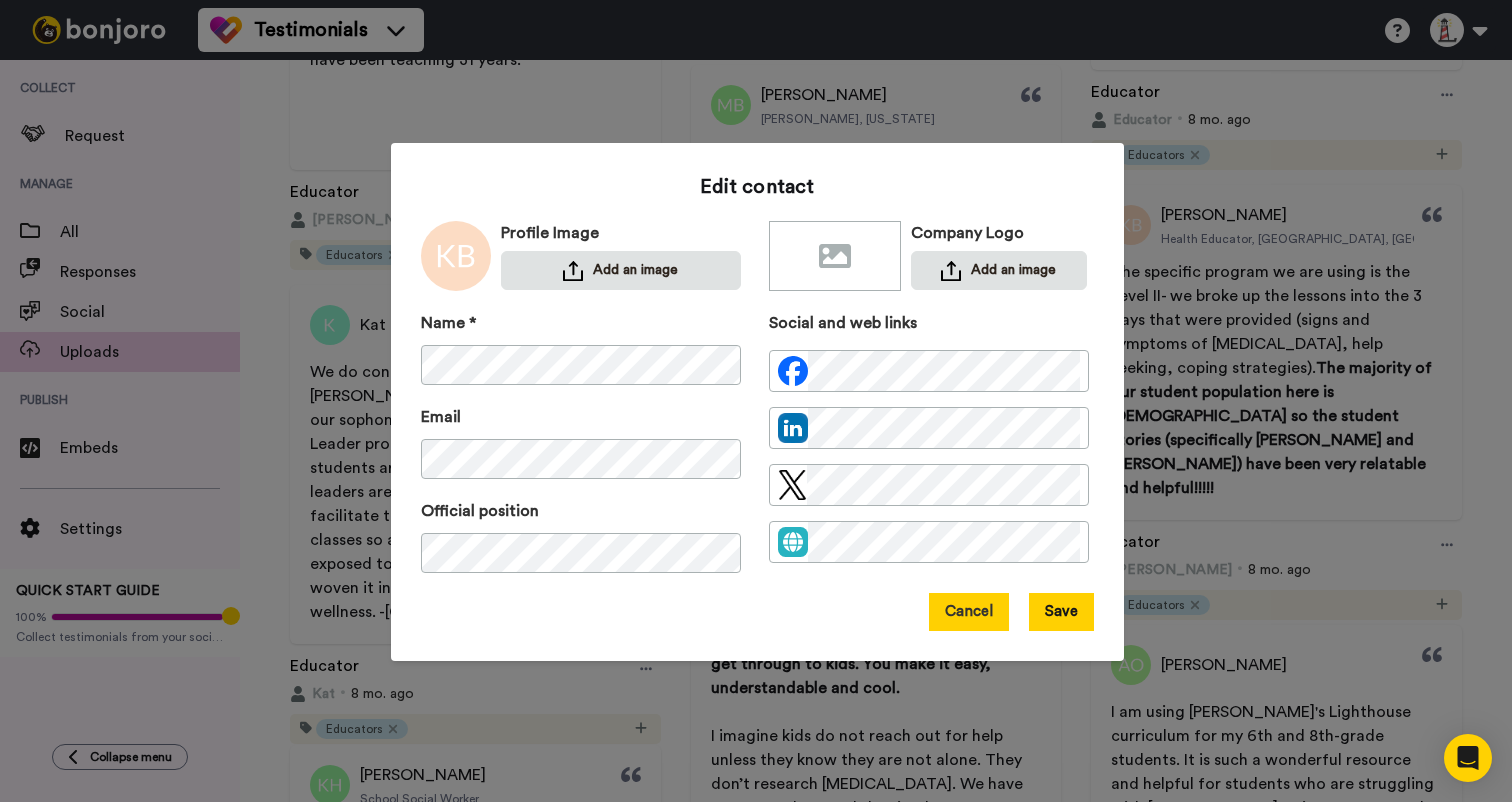 click on "Cancel" at bounding box center (969, 612) 